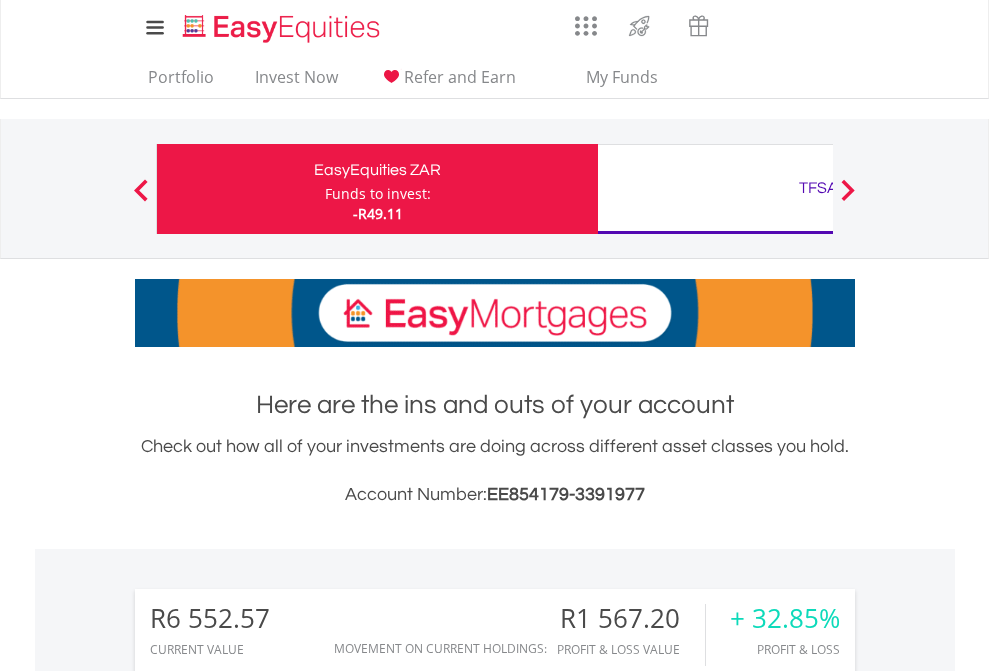 scroll, scrollTop: 0, scrollLeft: 0, axis: both 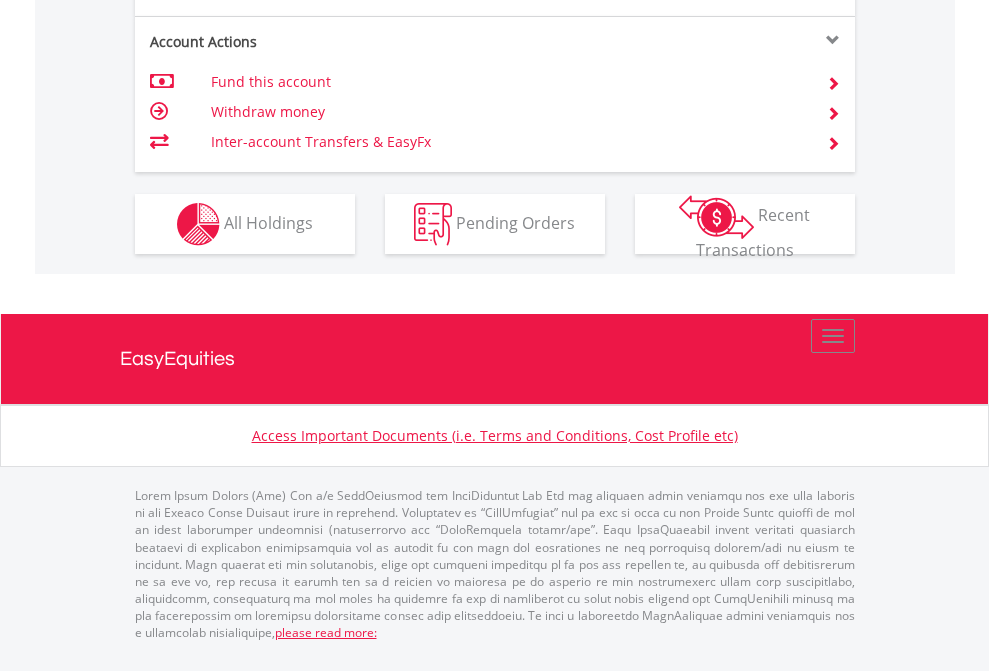 click on "Investment types" at bounding box center (706, -337) 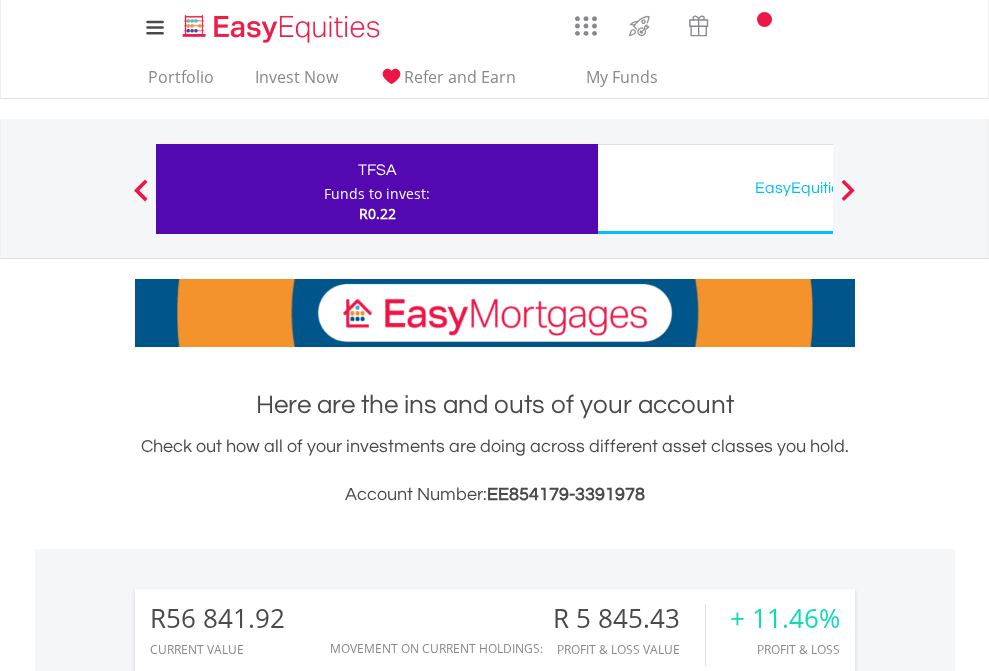 scroll, scrollTop: 0, scrollLeft: 0, axis: both 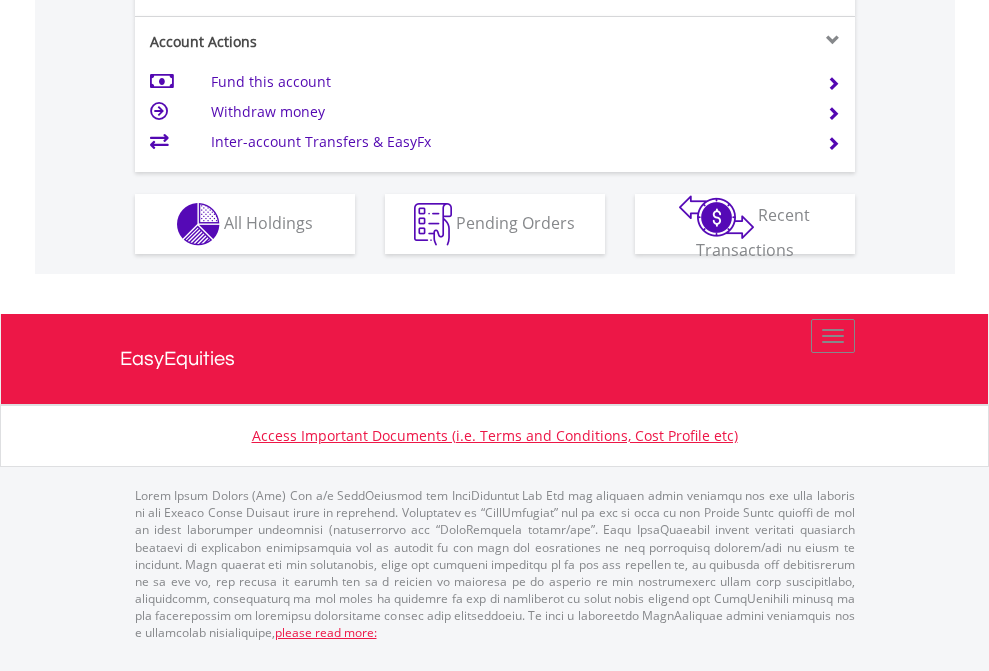 click on "Investment types" at bounding box center (706, -337) 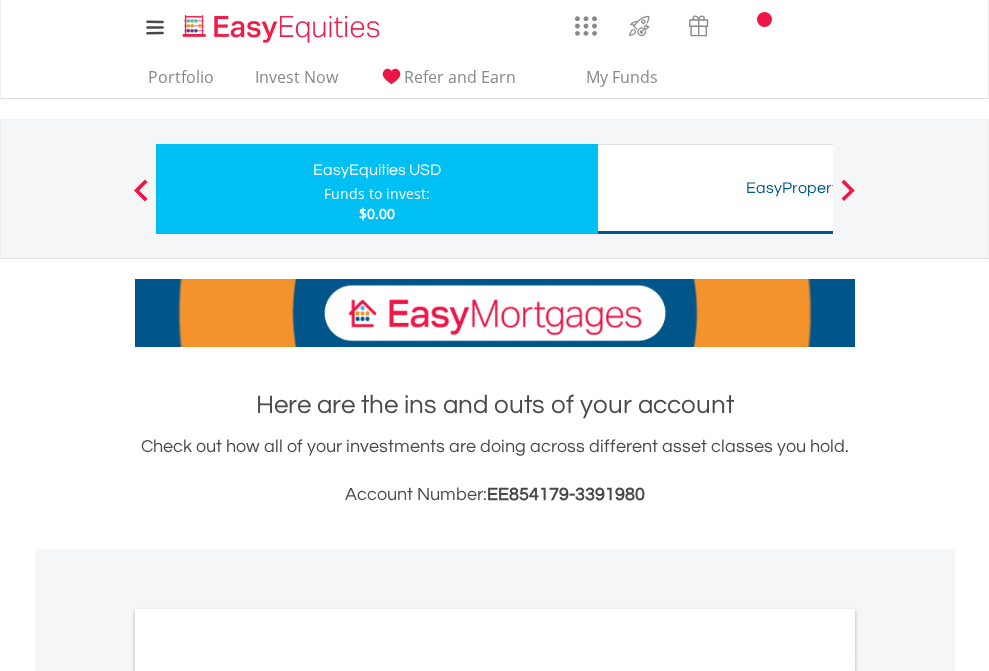 scroll, scrollTop: 0, scrollLeft: 0, axis: both 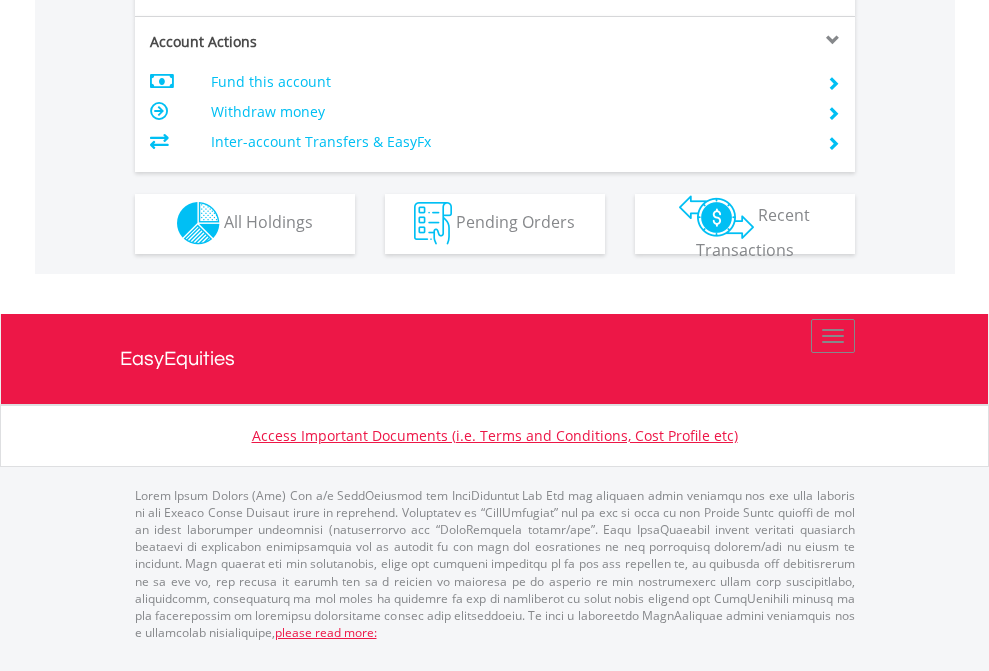 click on "Investment types" at bounding box center (706, -353) 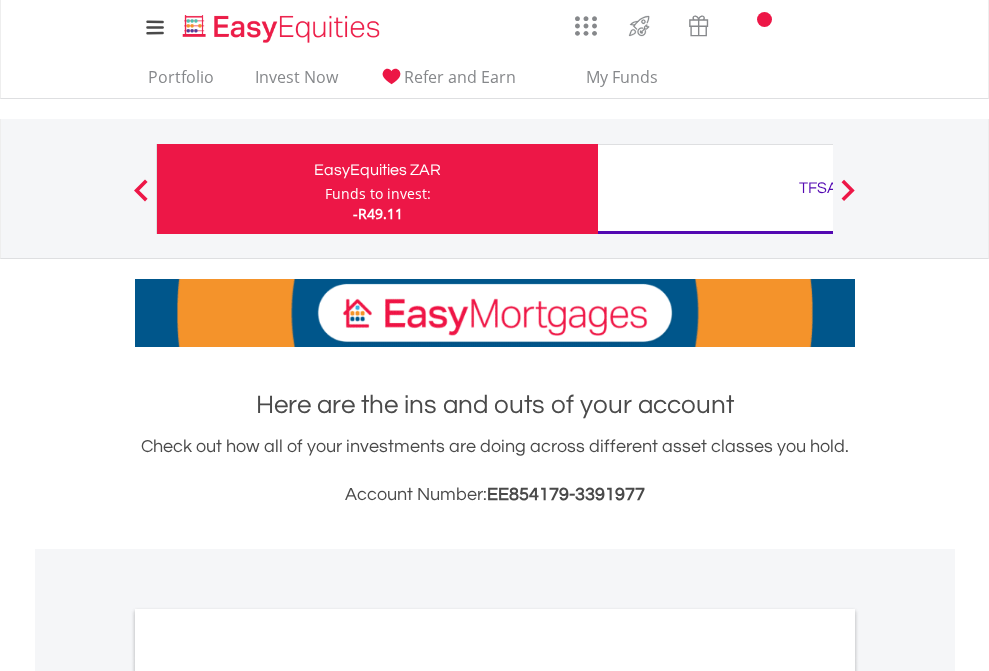 scroll, scrollTop: 1202, scrollLeft: 0, axis: vertical 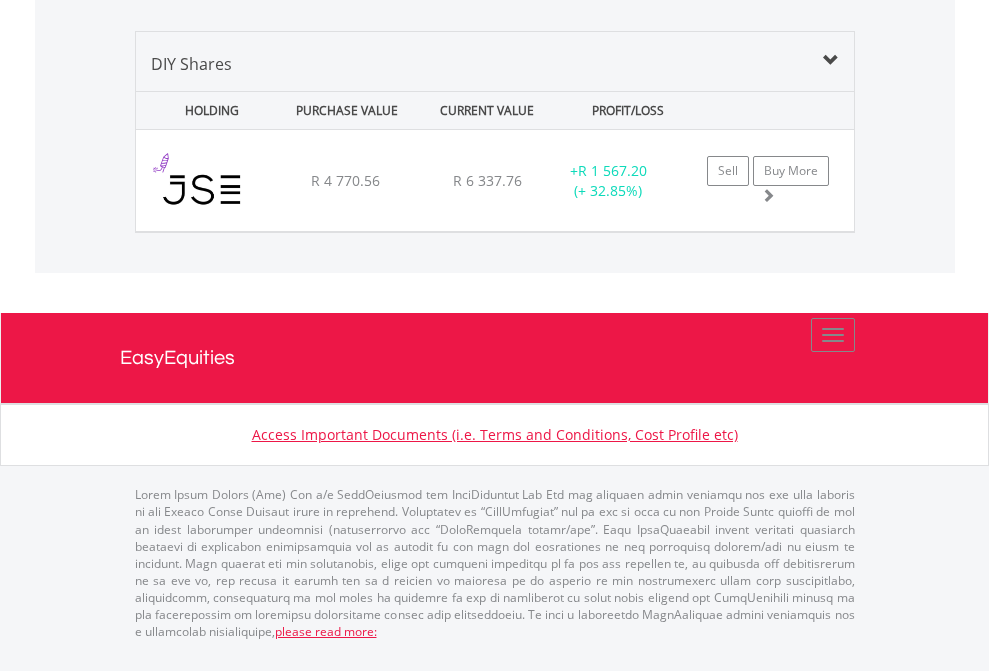 click on "TFSA" at bounding box center [818, -1459] 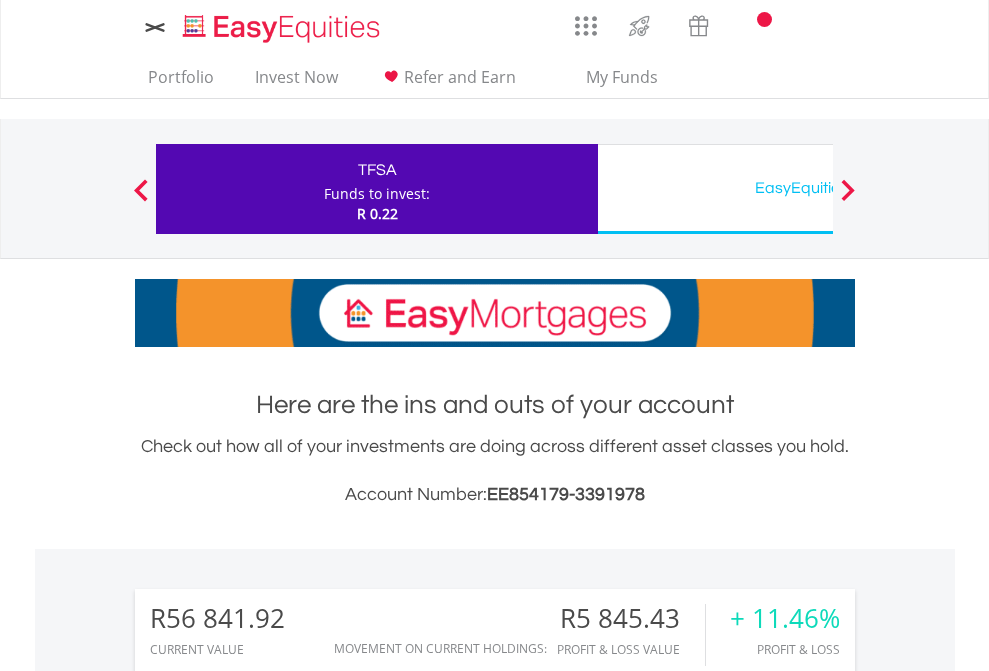 scroll, scrollTop: 0, scrollLeft: 0, axis: both 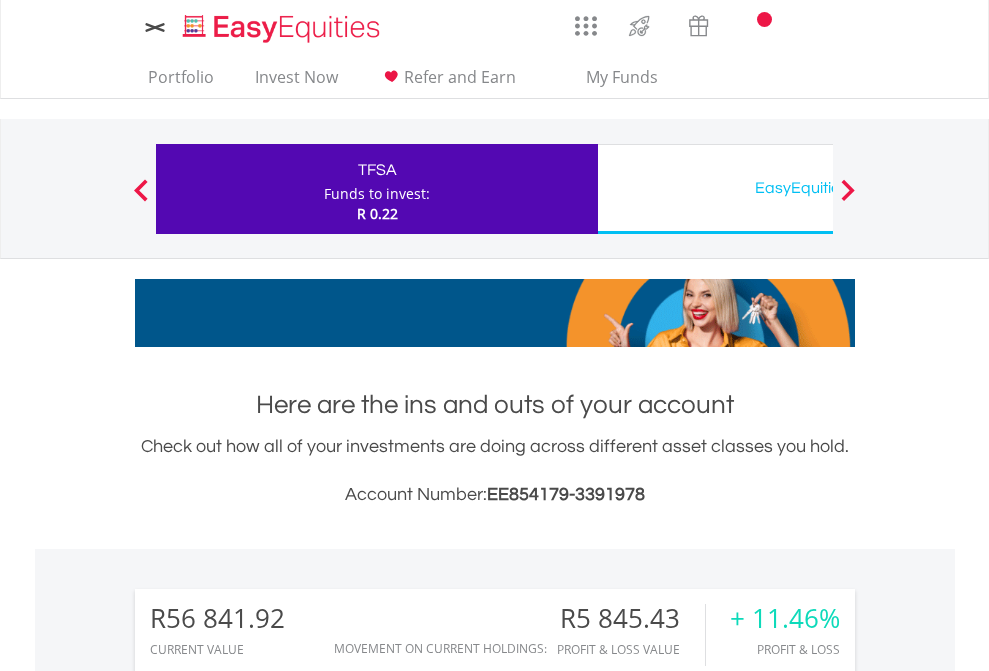 click on "All Holdings" at bounding box center [268, 1466] 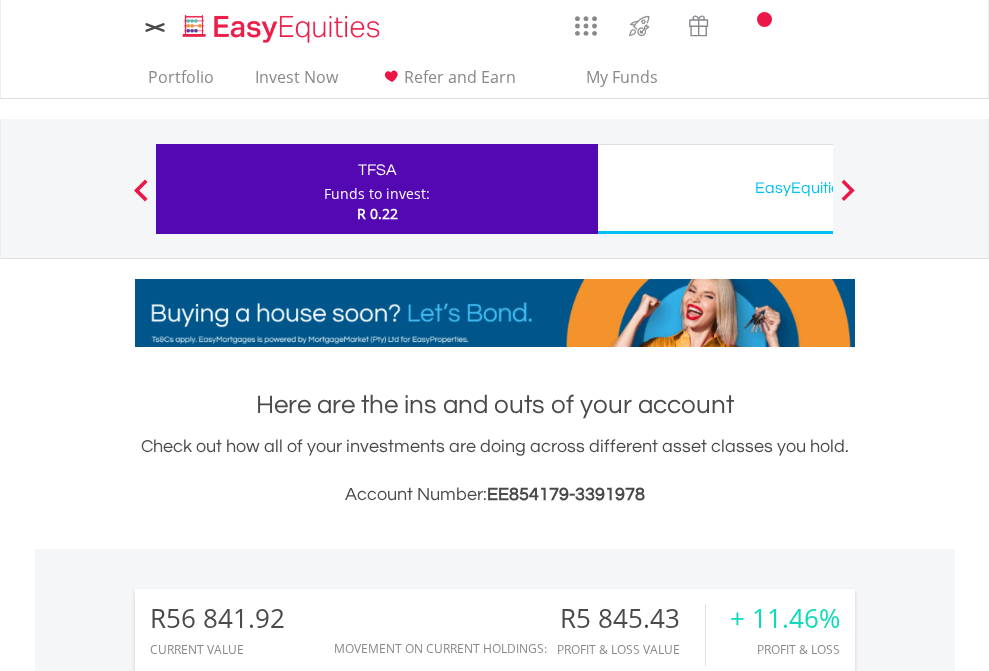 scroll, scrollTop: 999808, scrollLeft: 999687, axis: both 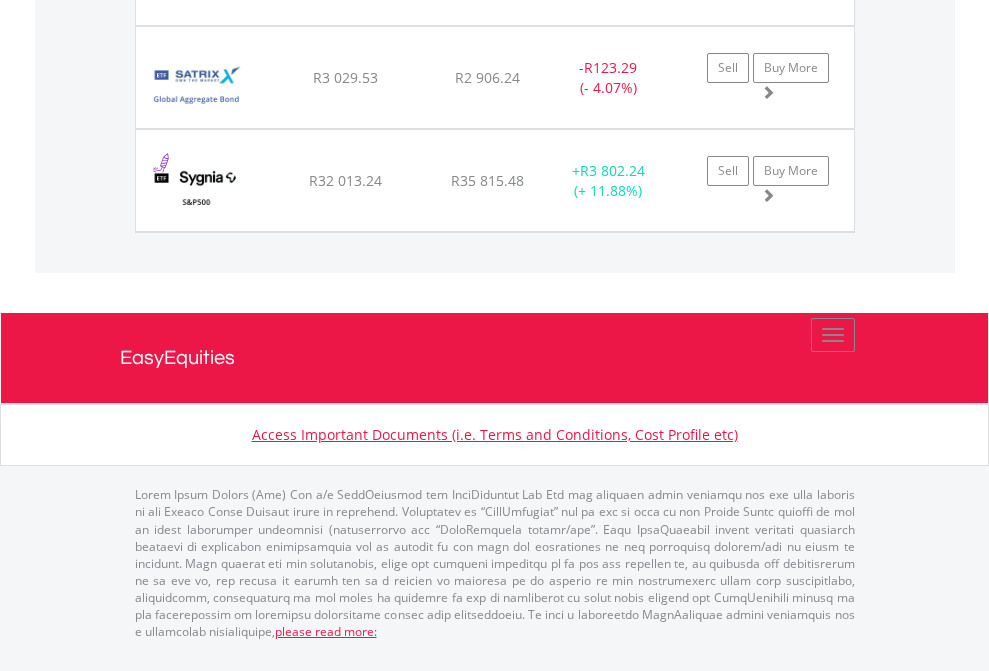 click on "EasyEquities USD" at bounding box center [818, -1545] 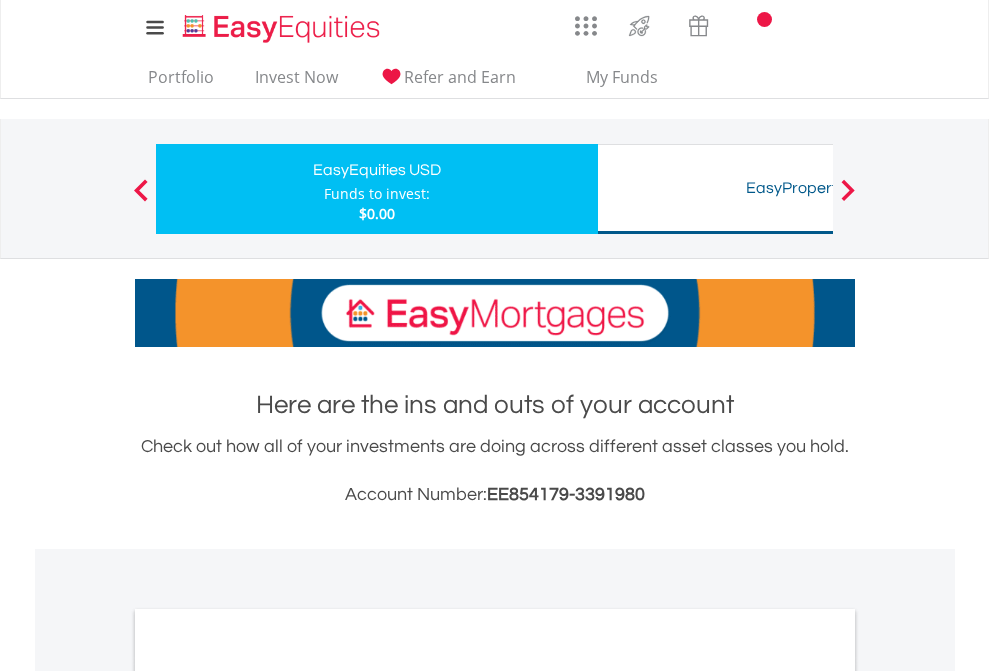 scroll, scrollTop: 1202, scrollLeft: 0, axis: vertical 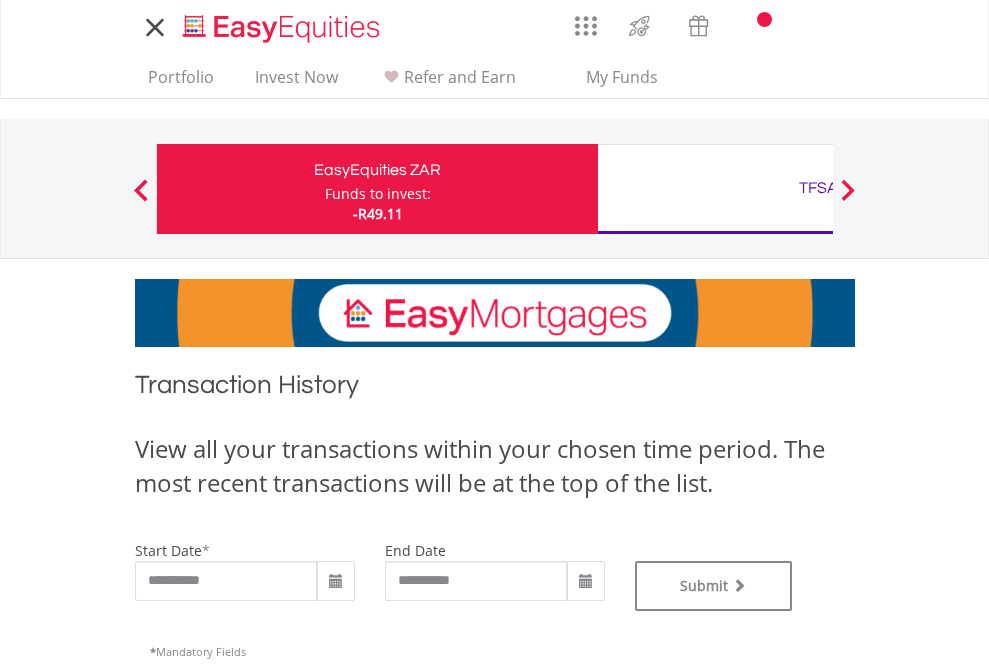 type on "**********" 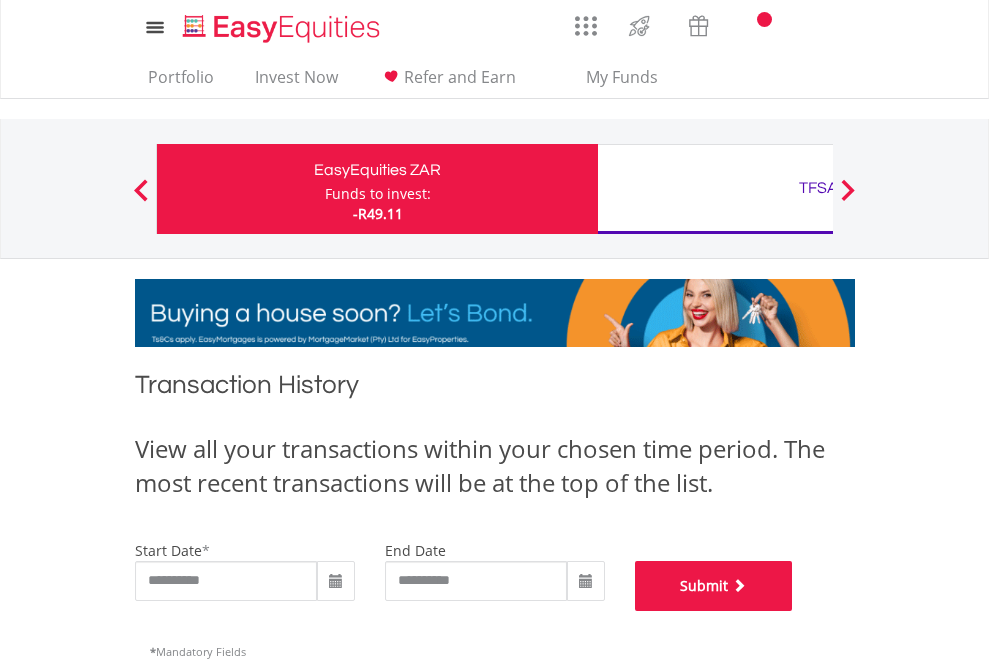 click on "Submit" at bounding box center (714, 586) 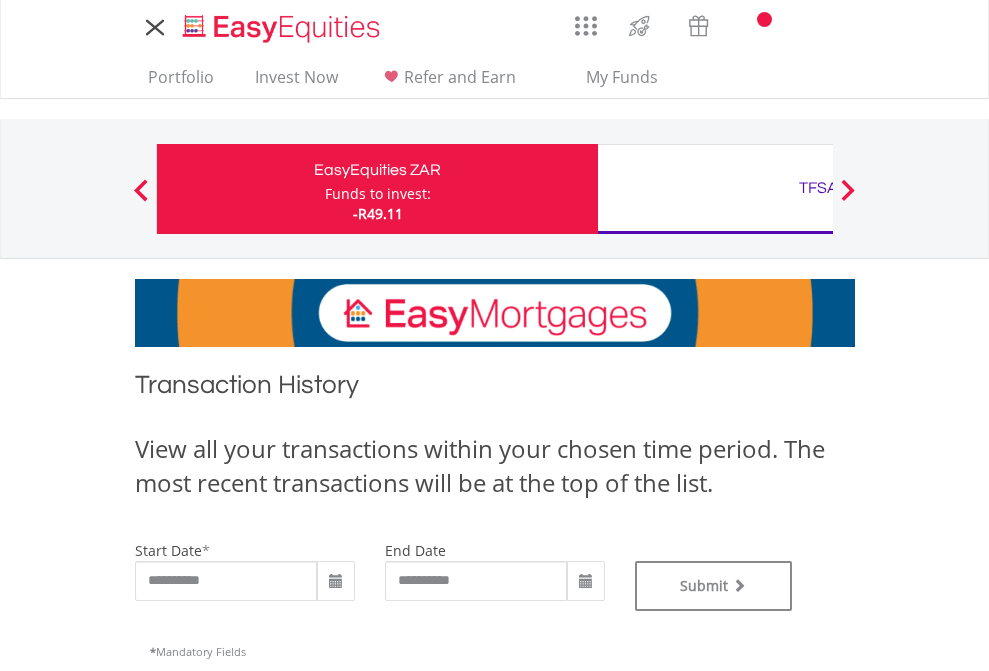 scroll, scrollTop: 0, scrollLeft: 0, axis: both 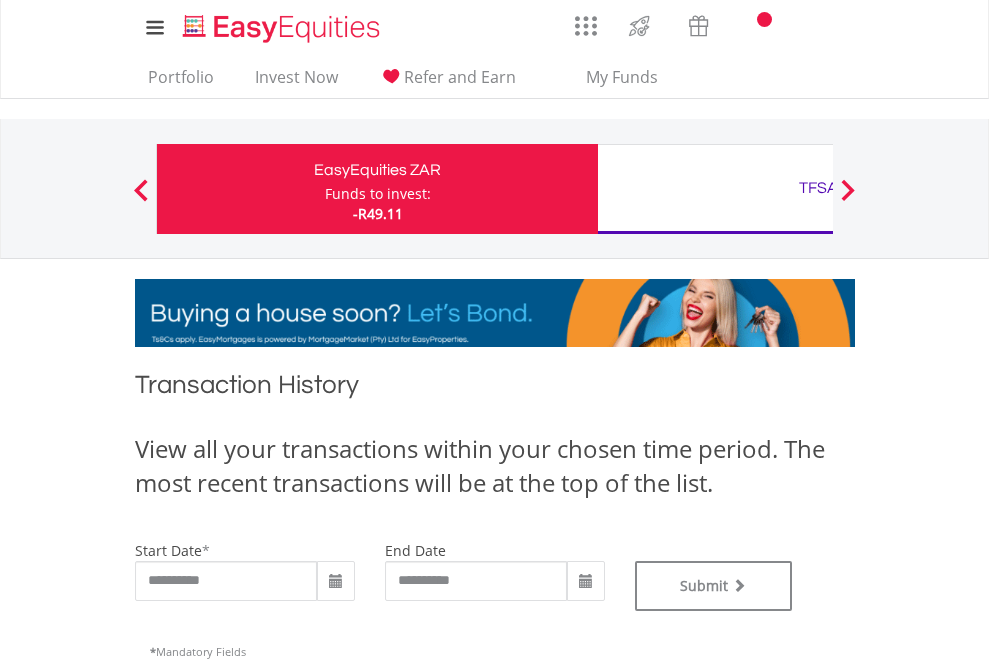 click on "TFSA" at bounding box center (818, 188) 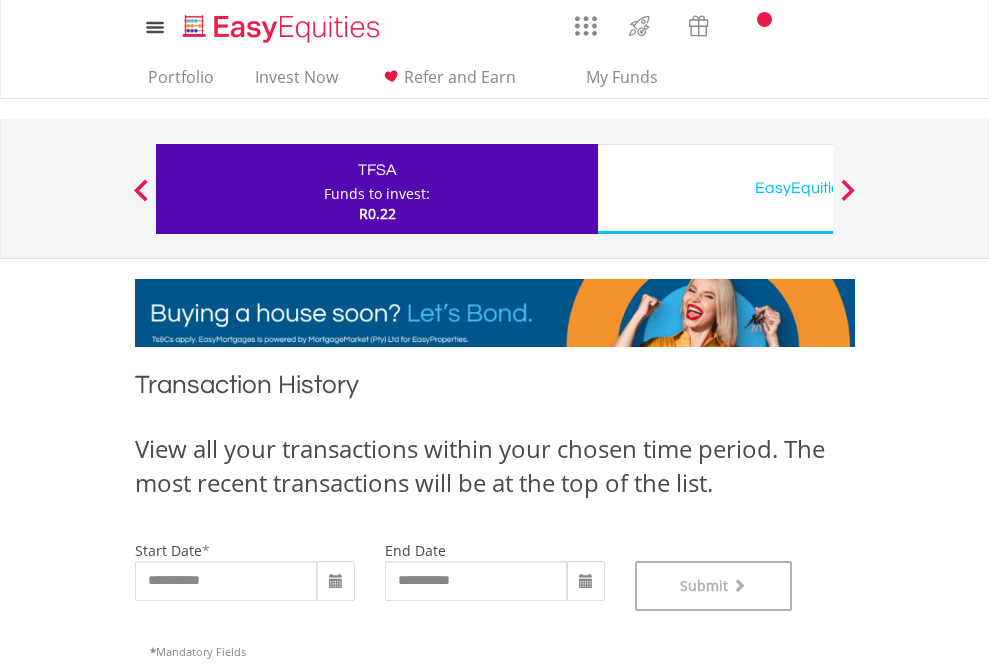 scroll, scrollTop: 811, scrollLeft: 0, axis: vertical 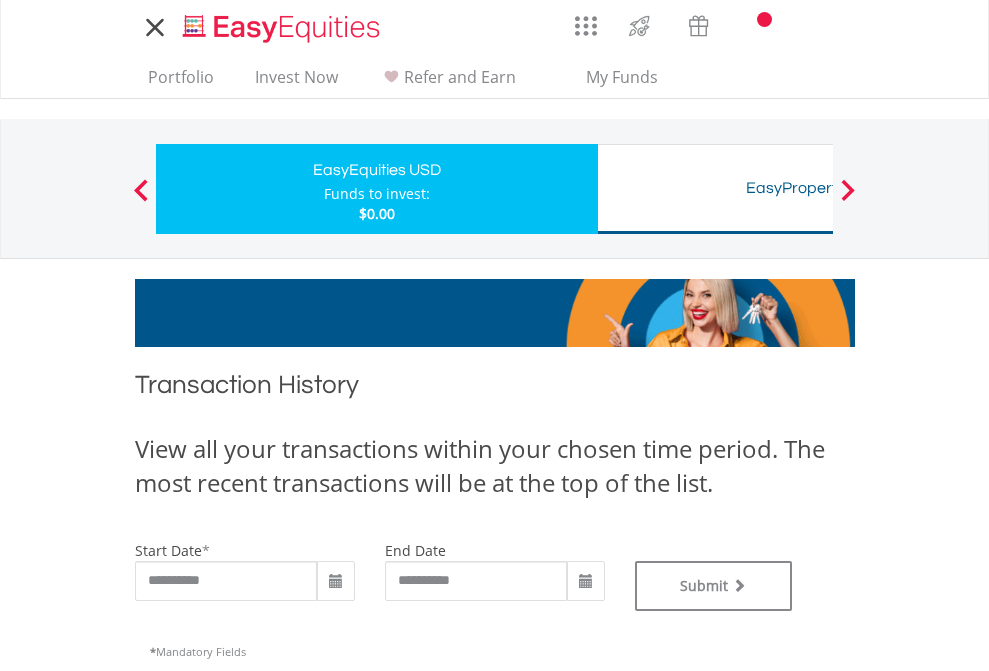 type on "**********" 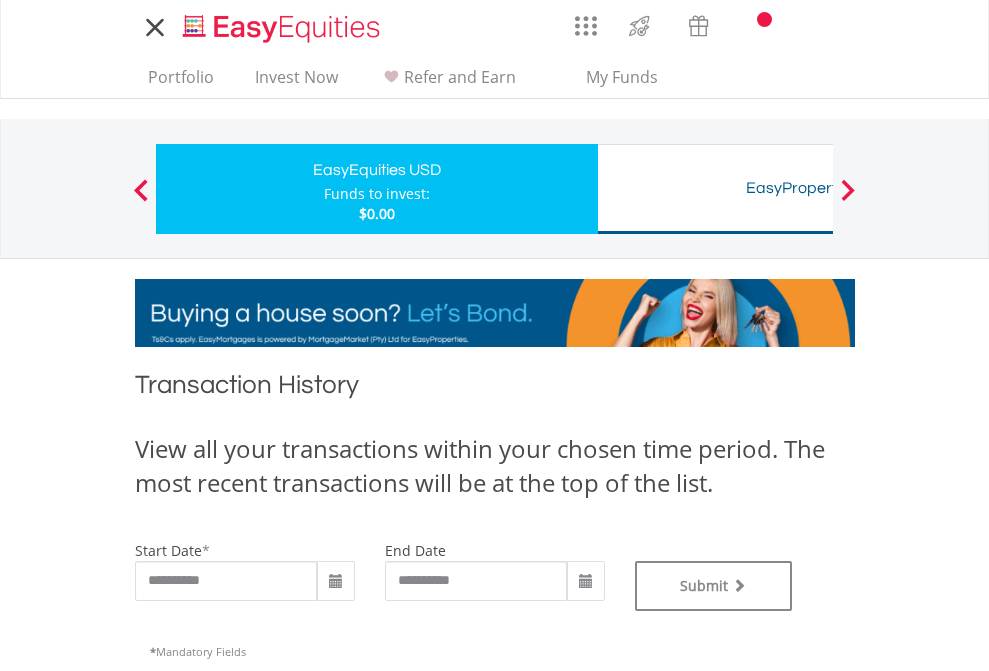 type on "**********" 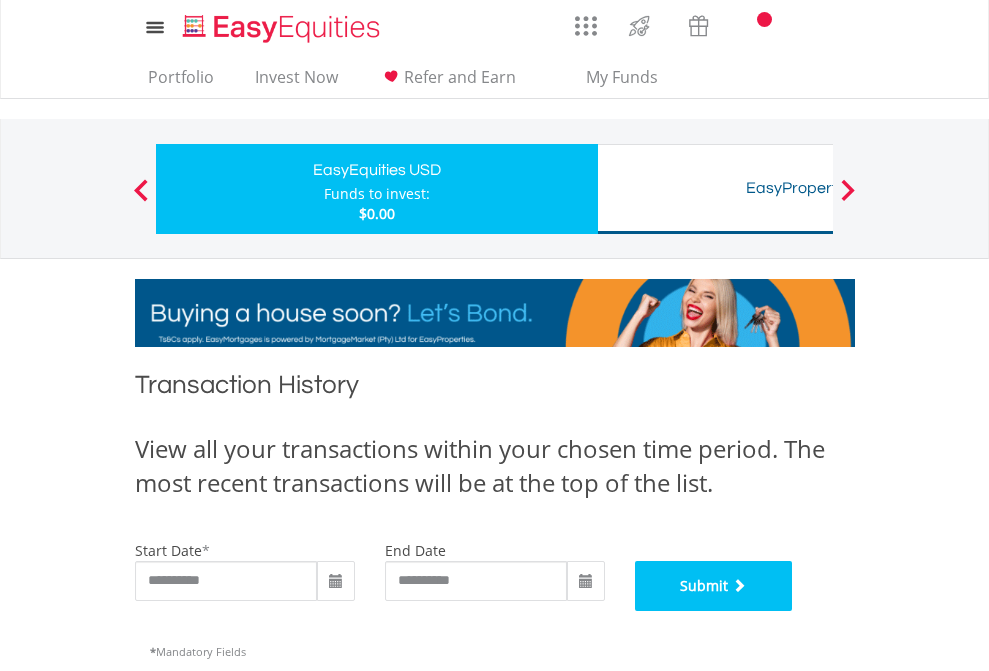 click on "Submit" at bounding box center (714, 586) 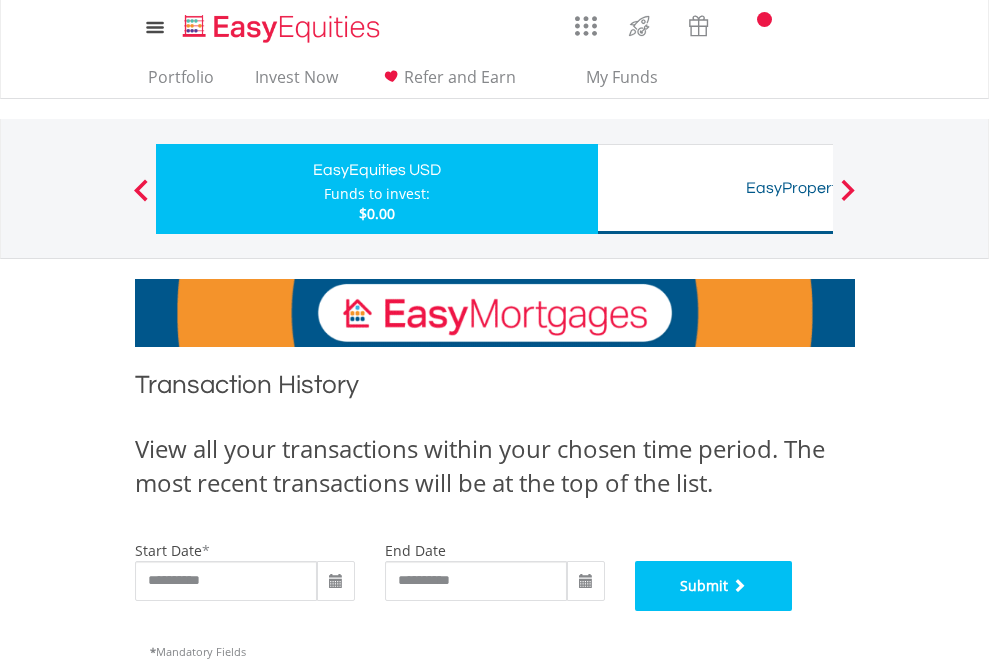 scroll, scrollTop: 811, scrollLeft: 0, axis: vertical 